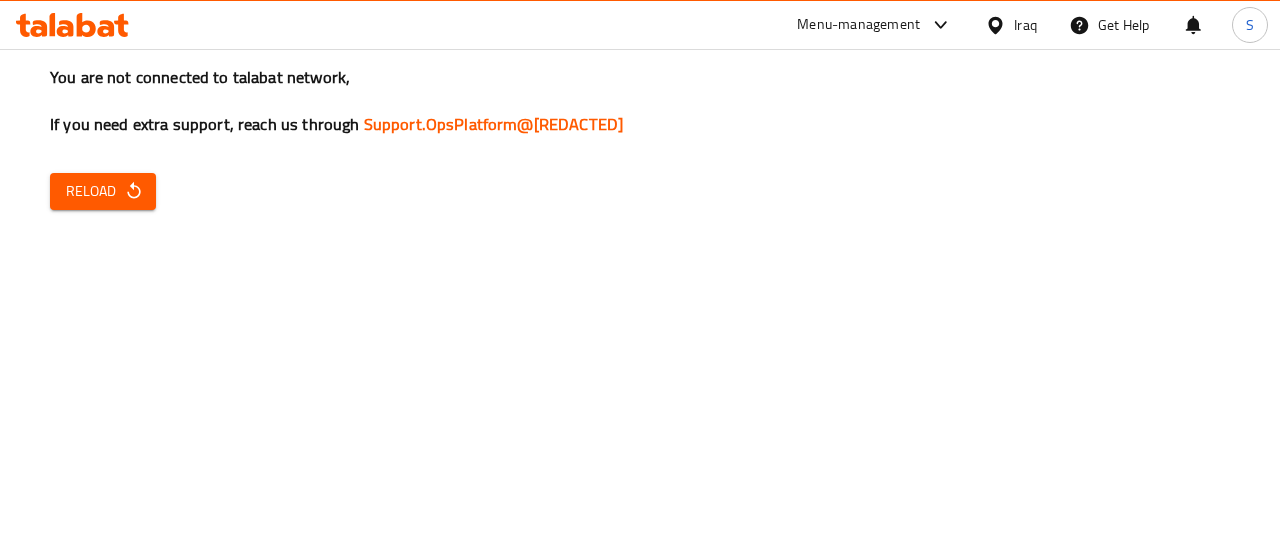 scroll, scrollTop: 0, scrollLeft: 0, axis: both 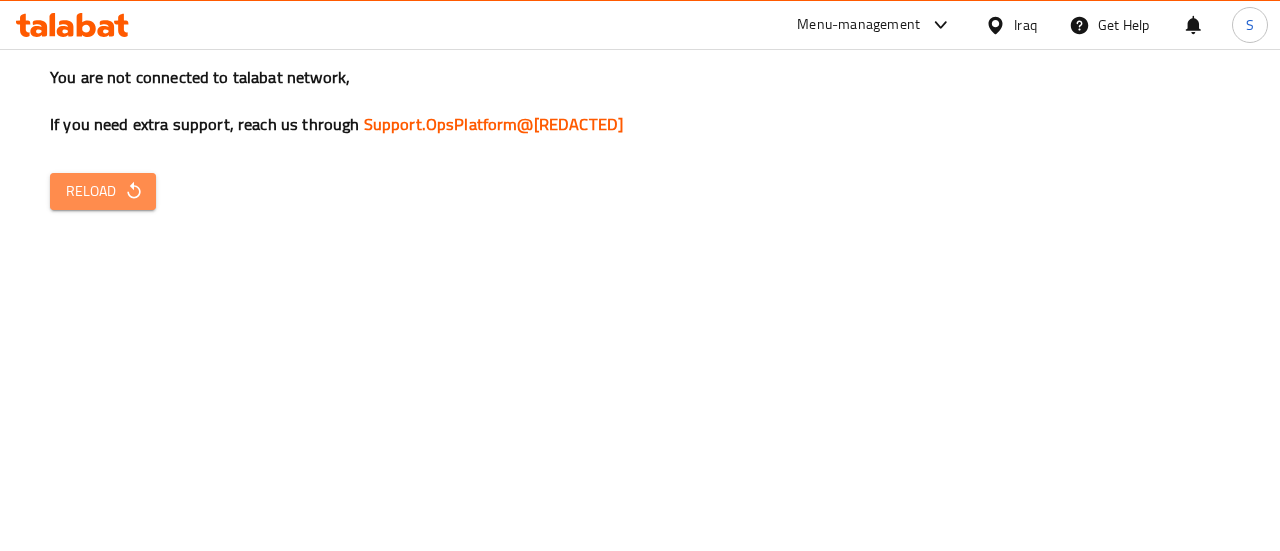 click on "Reload" at bounding box center [103, 191] 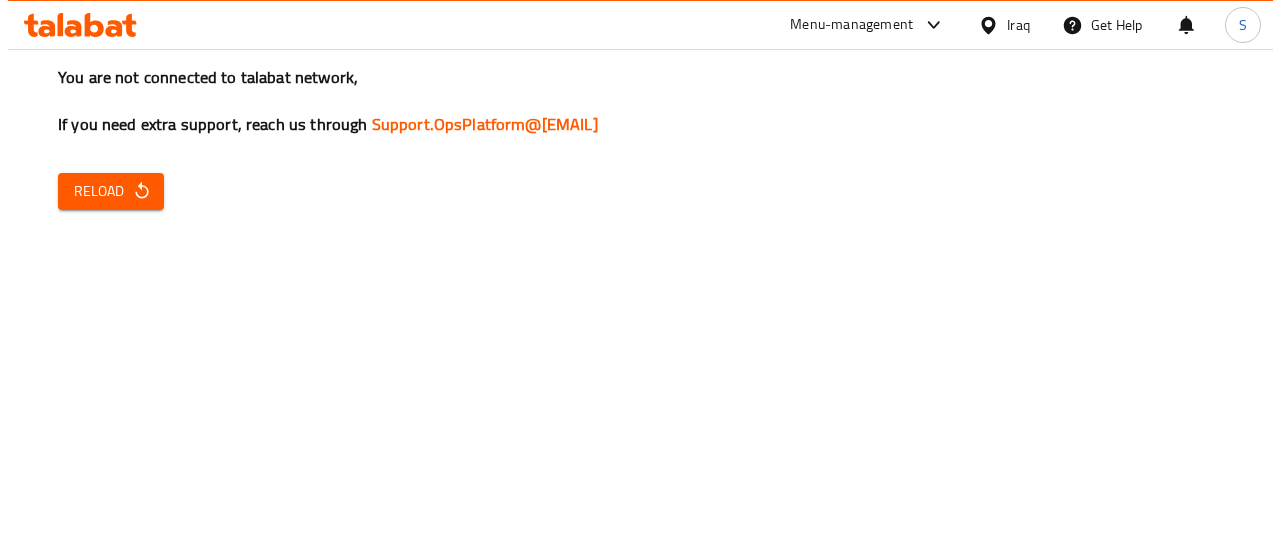 scroll, scrollTop: 0, scrollLeft: 0, axis: both 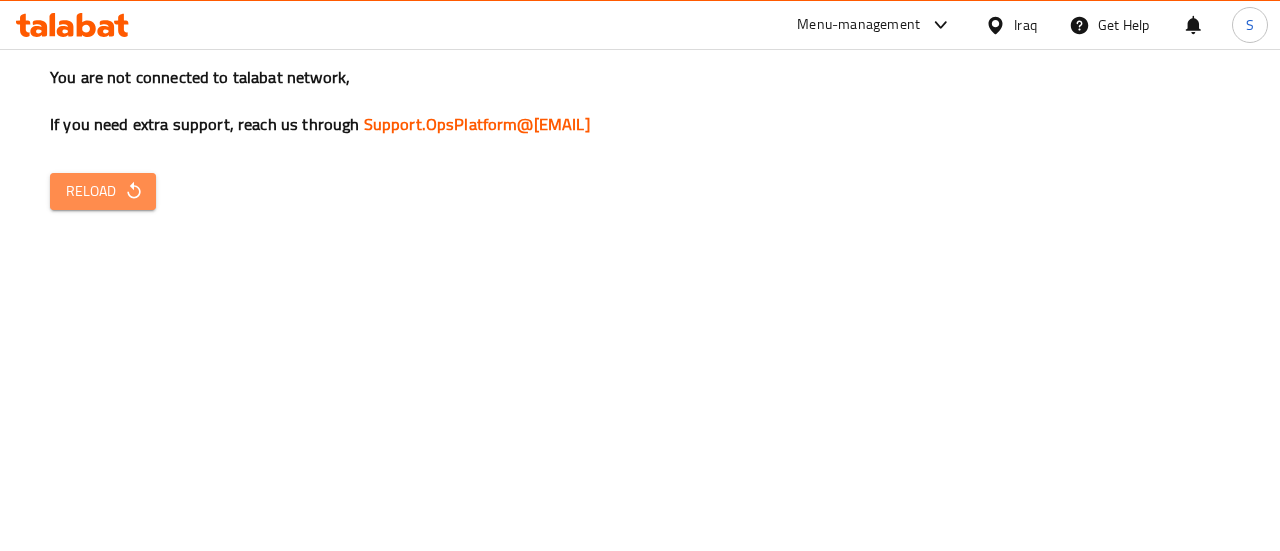 click on "Reload" at bounding box center (103, 191) 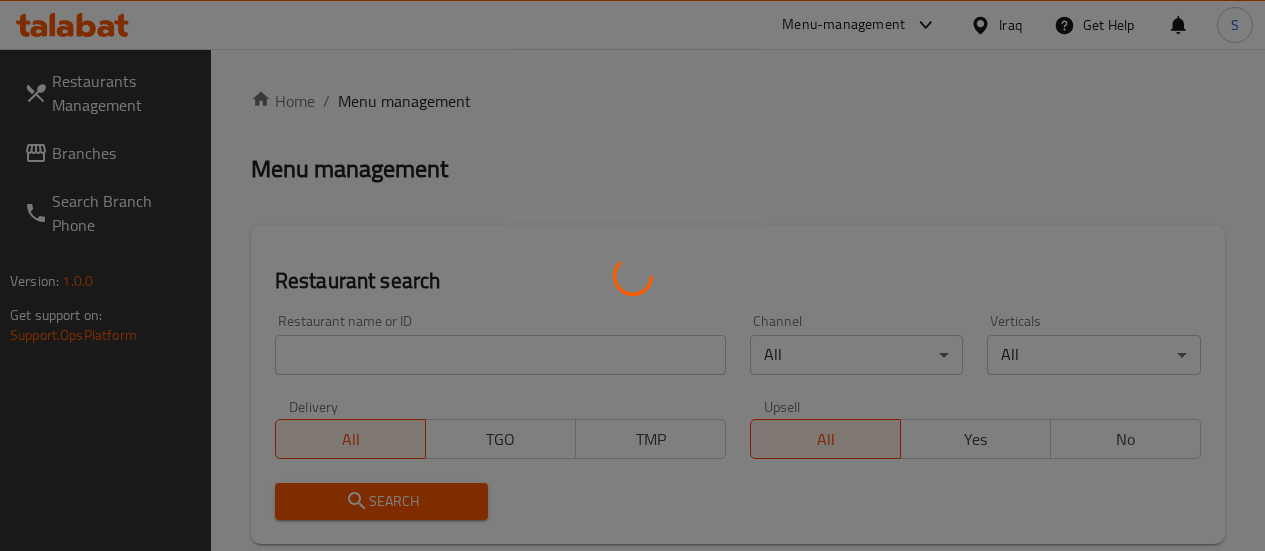 scroll, scrollTop: 0, scrollLeft: 0, axis: both 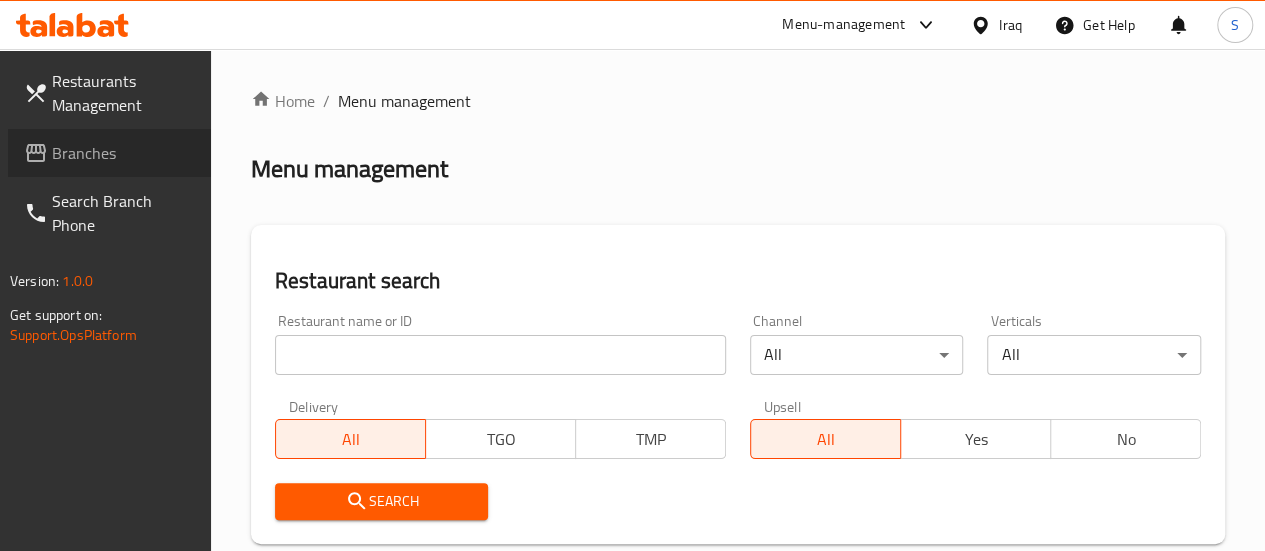click on "Branches" at bounding box center (123, 153) 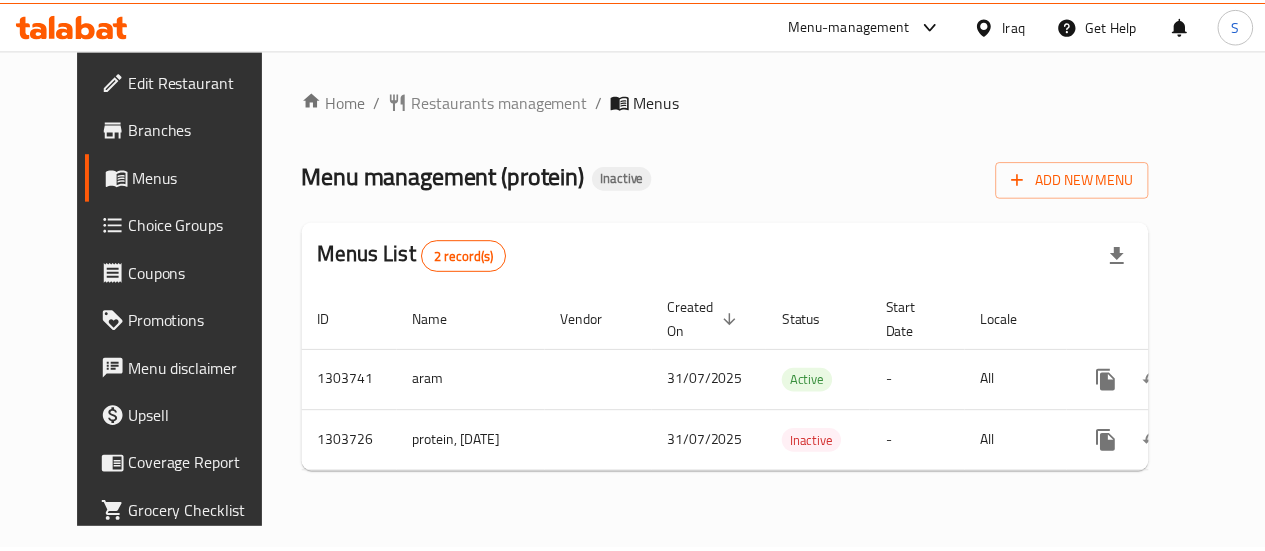 scroll, scrollTop: 0, scrollLeft: 0, axis: both 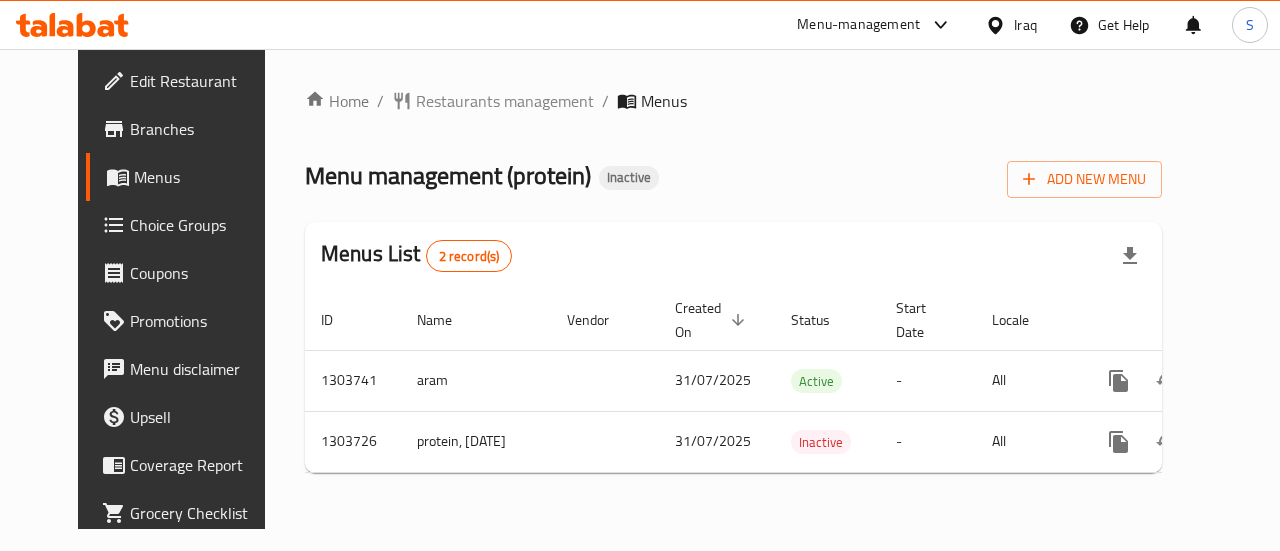 click on "ID" at bounding box center [353, 320] 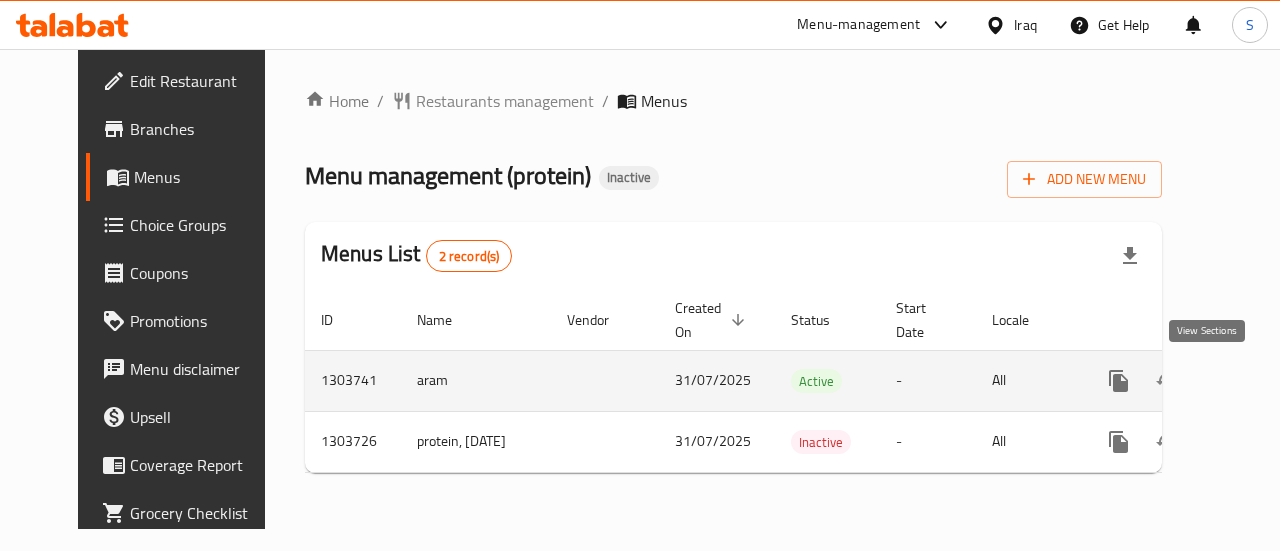 click 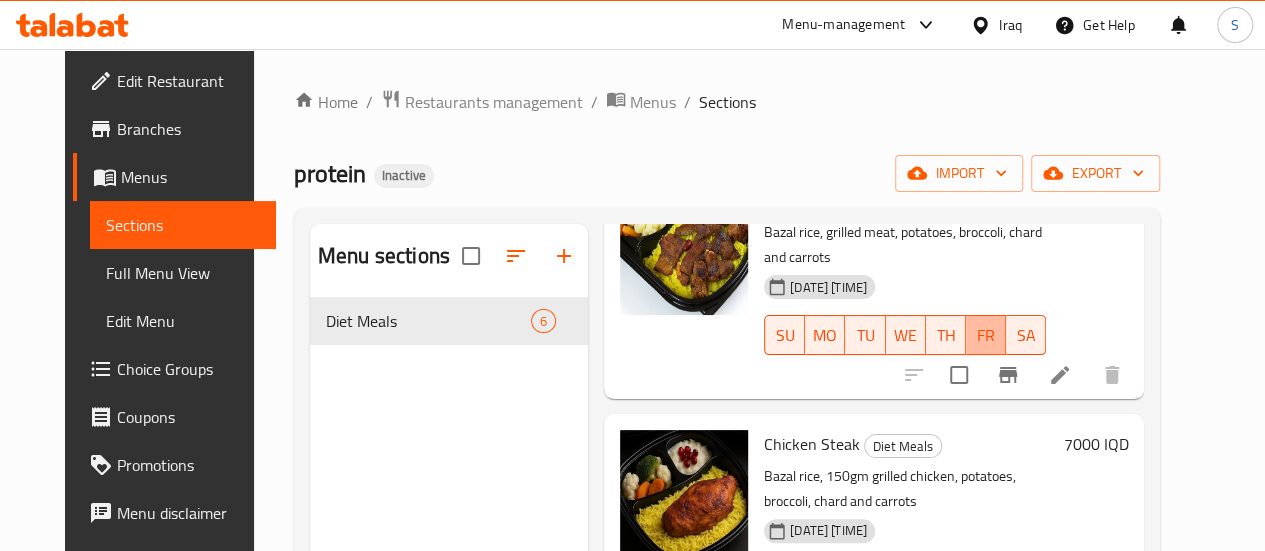 click on "Grilled Meat Slices   Diet Meals Bazal rice, grilled meat, potatoes, broccoli, chard and carrots 31-07-2025 12:51 PM SU MO TU WE TH FR SA" at bounding box center [905, 285] 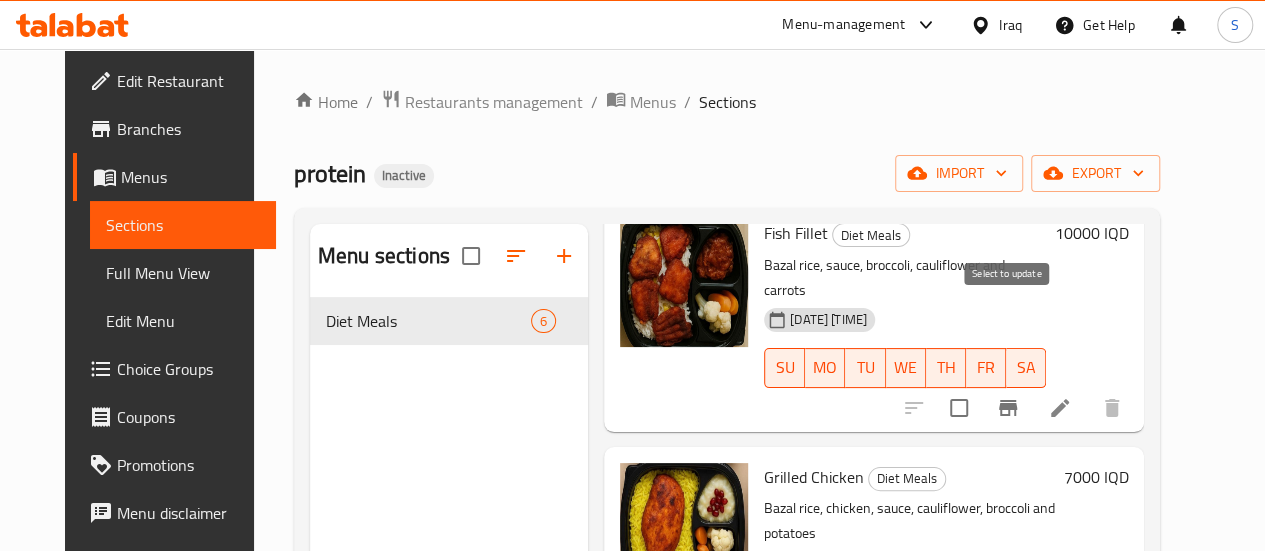 scroll, scrollTop: 864, scrollLeft: 0, axis: vertical 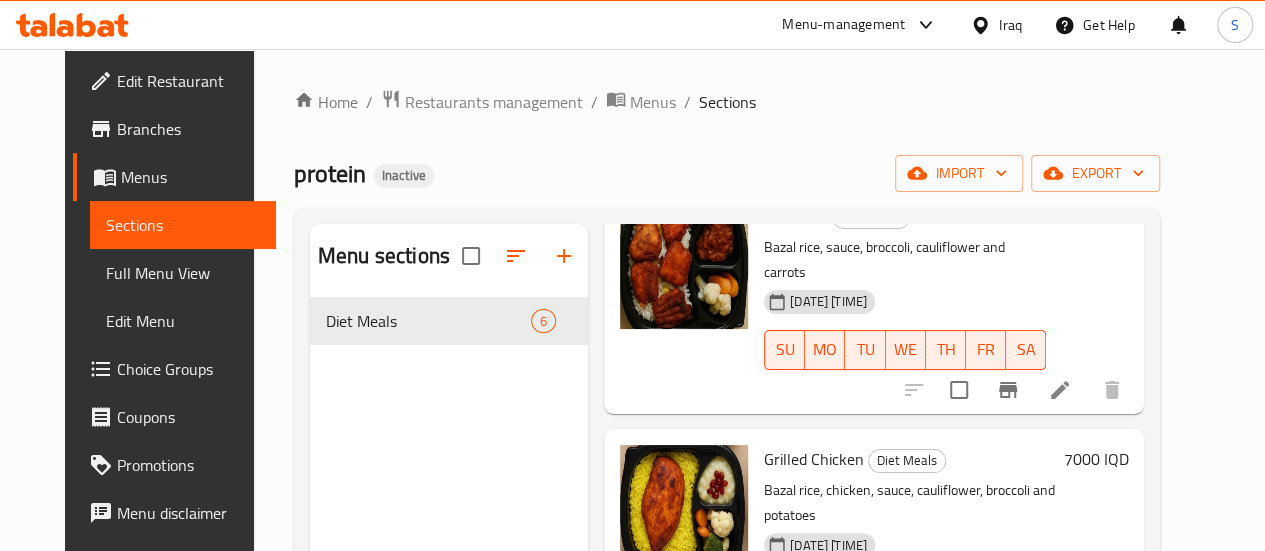 drag, startPoint x: 1002, startPoint y: 335, endPoint x: 233, endPoint y: 13, distance: 833.6936 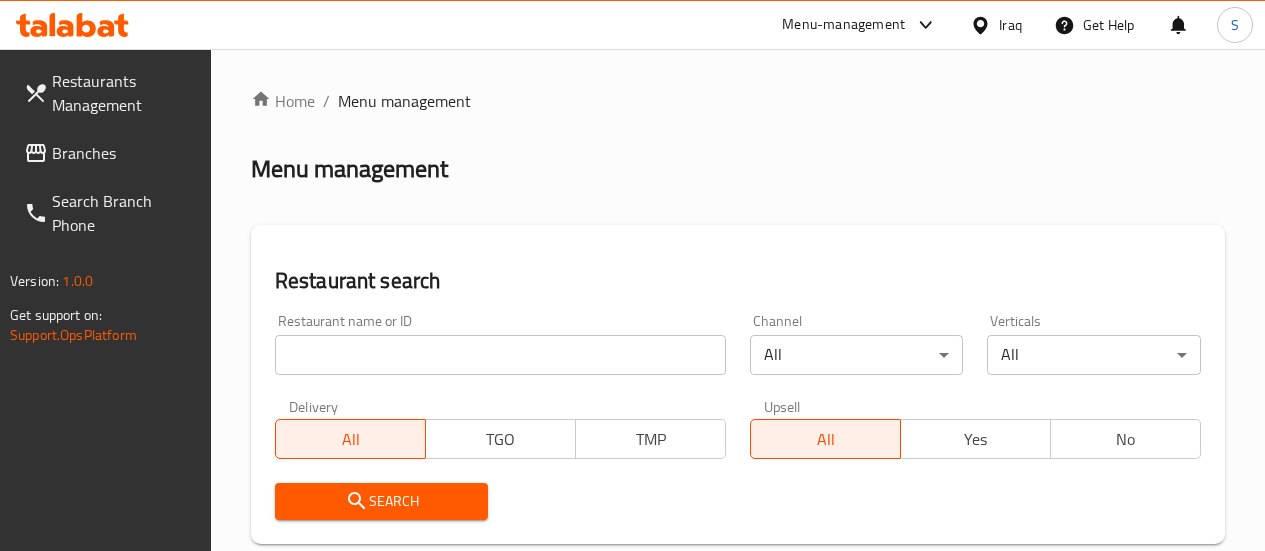 scroll, scrollTop: 0, scrollLeft: 0, axis: both 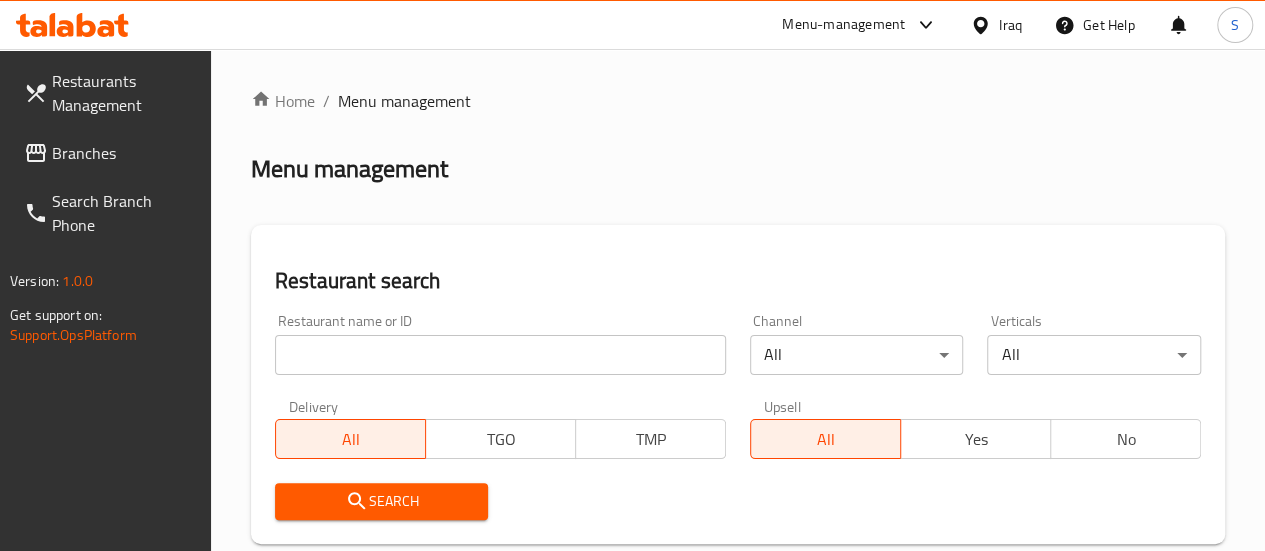 drag, startPoint x: 0, startPoint y: 0, endPoint x: 114, endPoint y: 153, distance: 190.80095 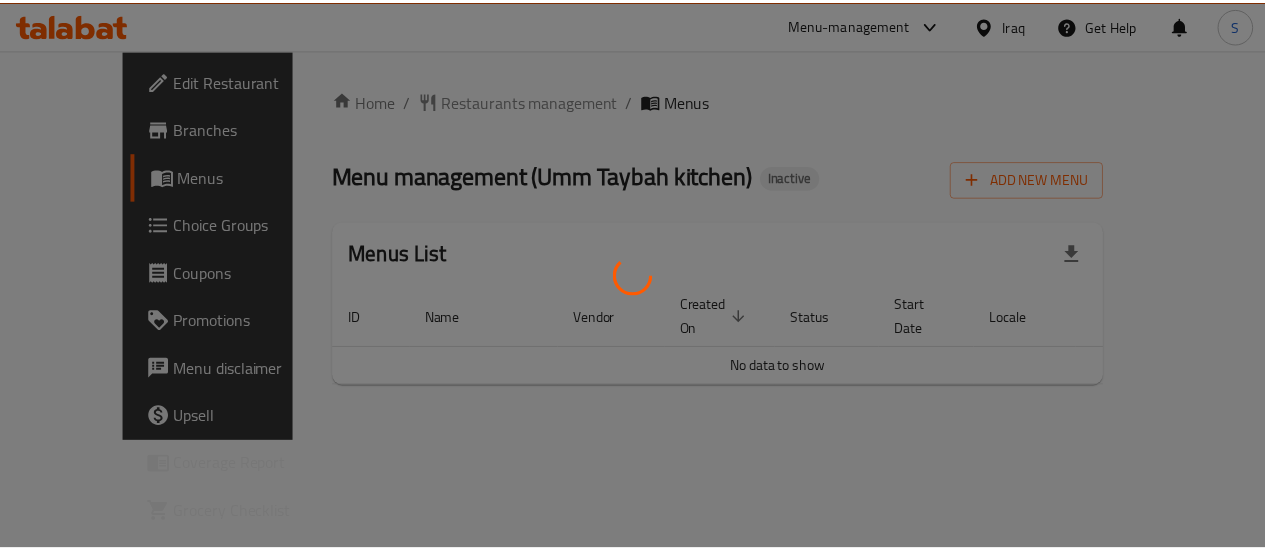 scroll, scrollTop: 0, scrollLeft: 0, axis: both 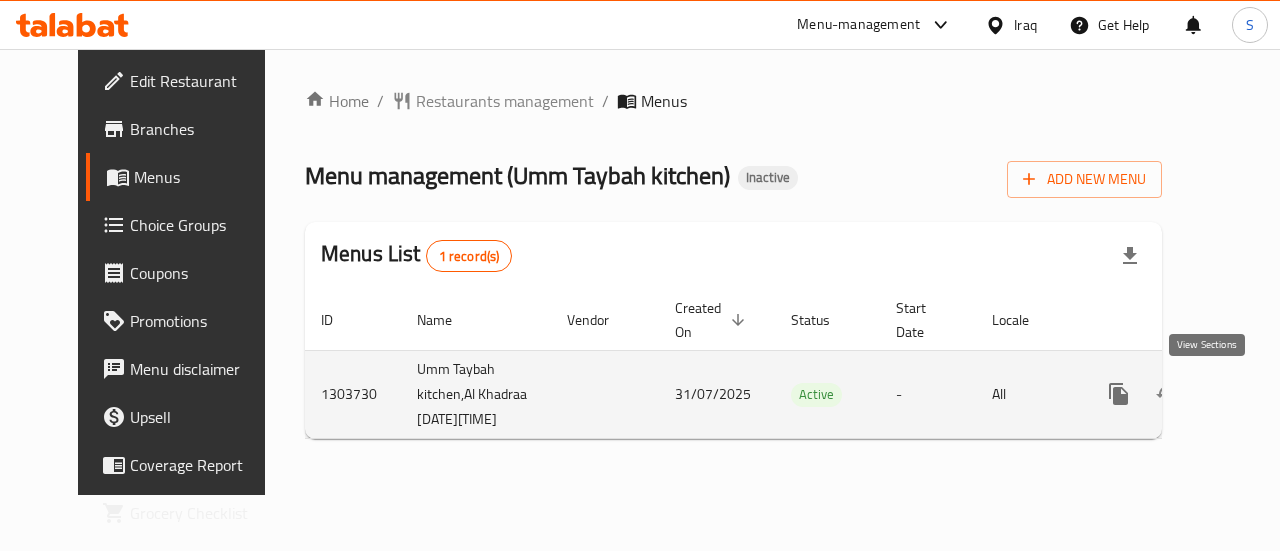 click 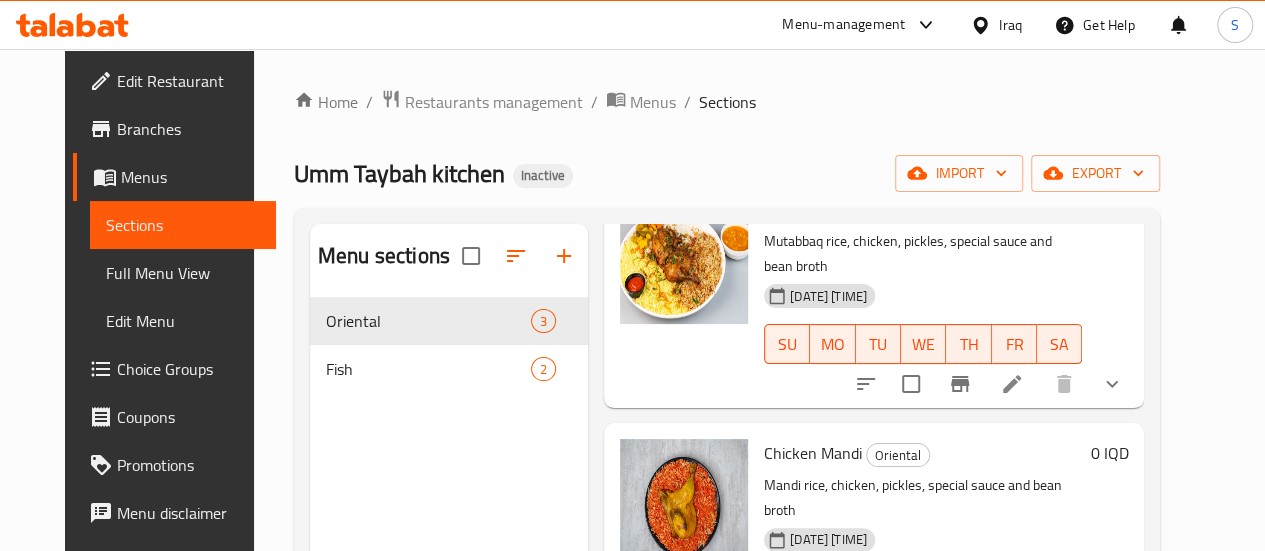 scroll, scrollTop: 184, scrollLeft: 0, axis: vertical 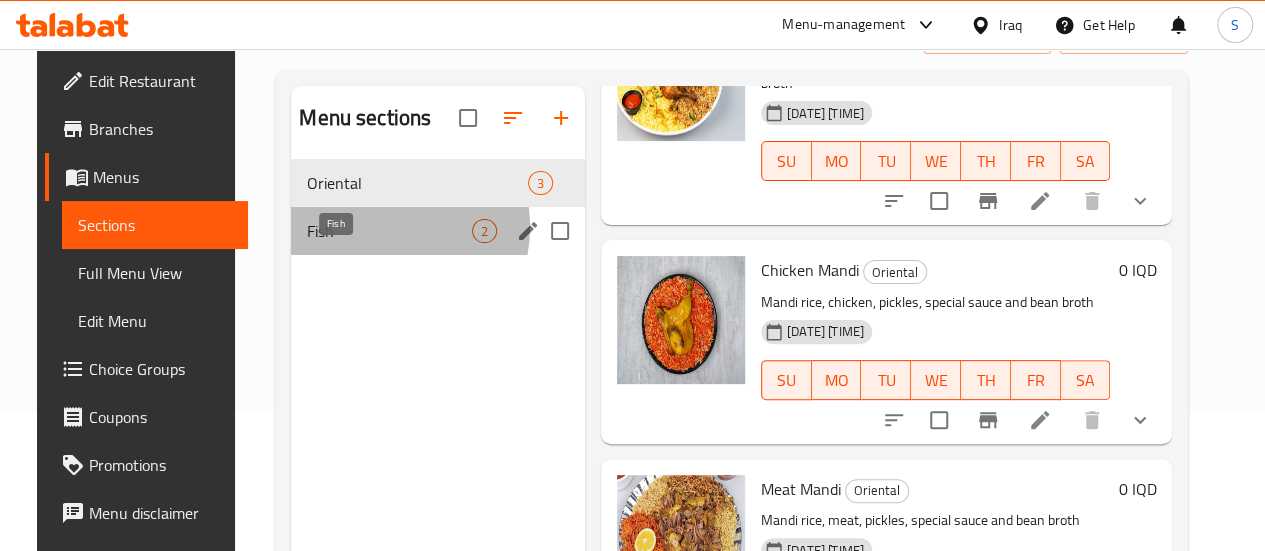 click on "Fish" at bounding box center (389, 231) 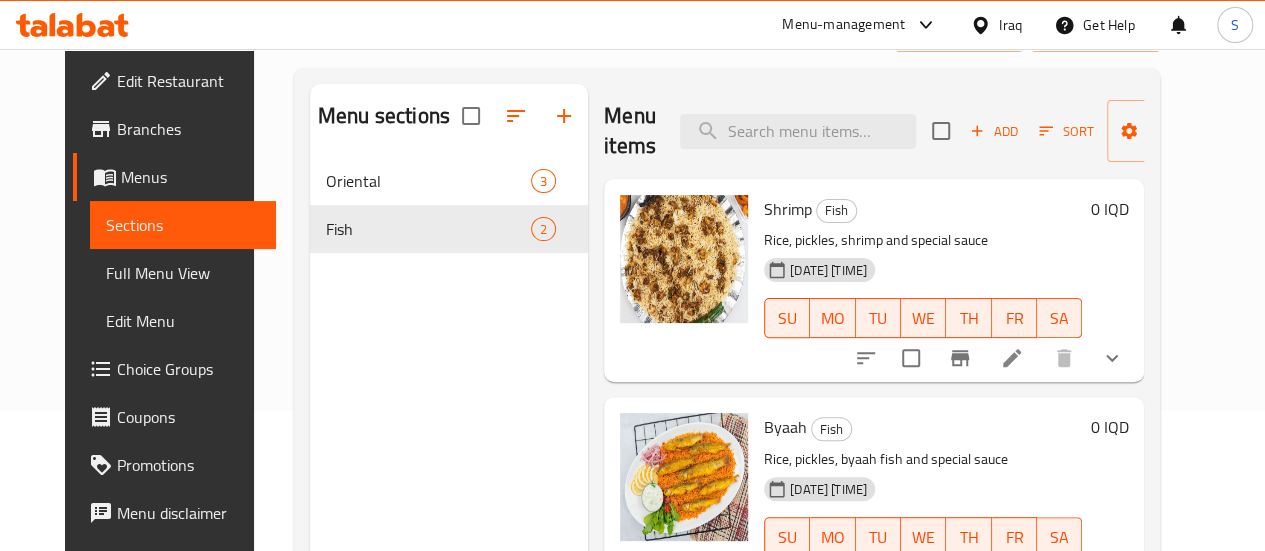scroll, scrollTop: 280, scrollLeft: 0, axis: vertical 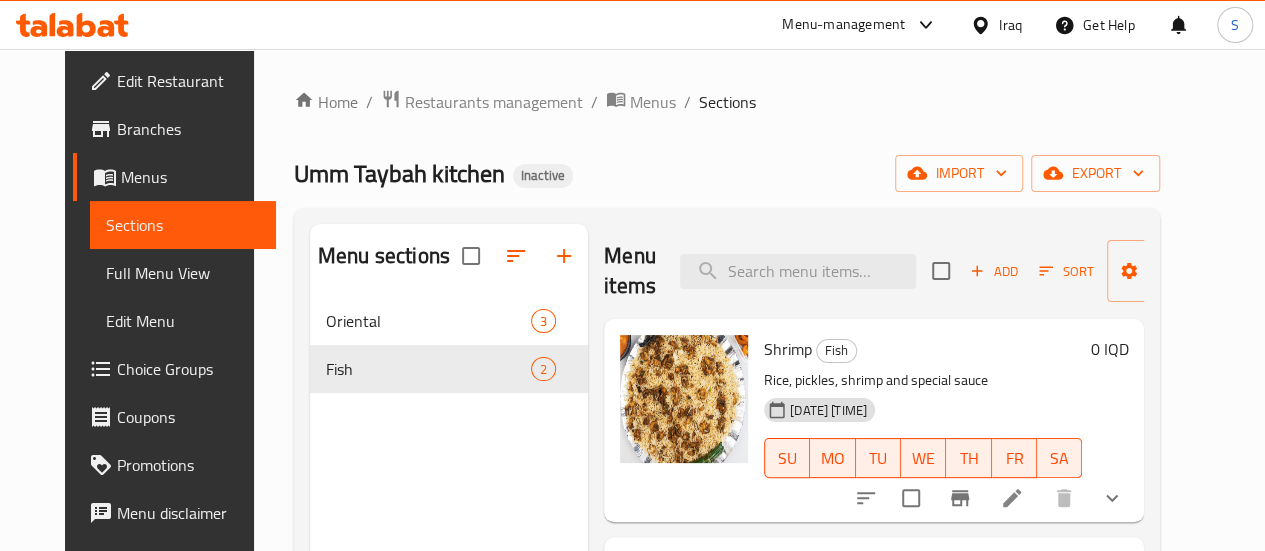 click on "Home / Restaurants management / Menus / Sections Umm Taybah kitchen Inactive import export Menu sections Oriental 3 Fish 2 Menu items Add Sort Manage items Shrimp Fish Rice, pickles, shrimp and special sauce [DATE] [TIME] SU MO TU WE TH FR SA 0 IQD Byaah Fish Rice, pickles, byaah fish and special sauce [DATE] [TIME] SU MO TU WE TH FR SA 0 IQD" at bounding box center [727, 440] 